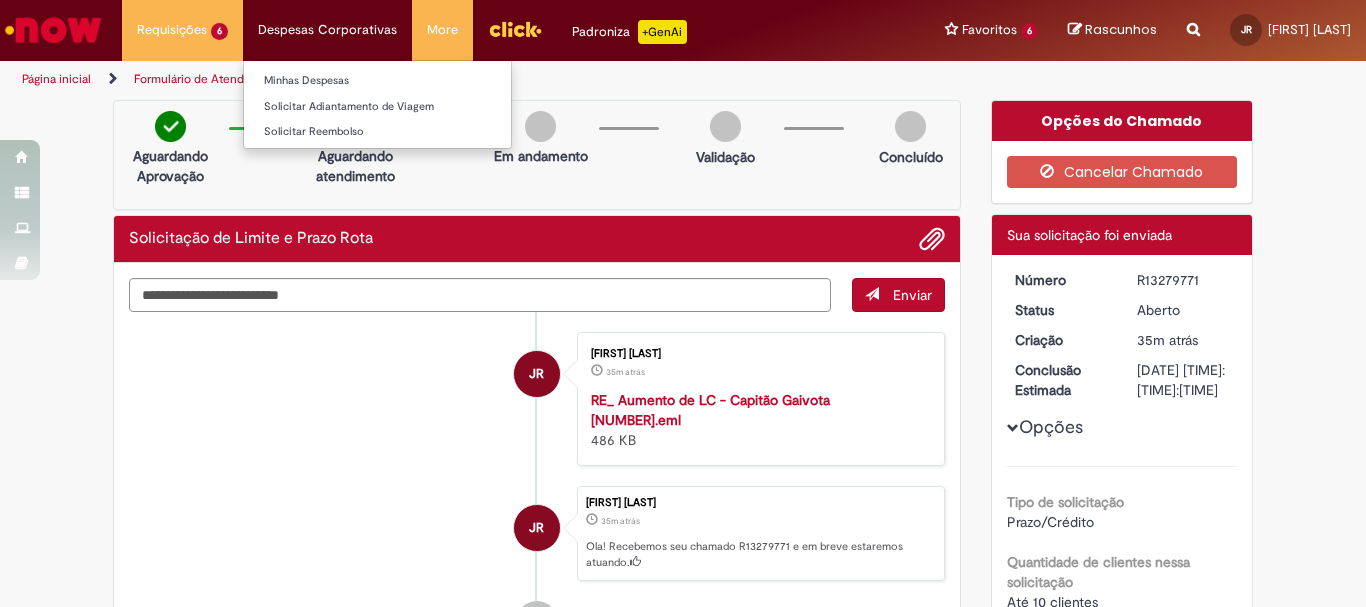 scroll, scrollTop: 0, scrollLeft: 0, axis: both 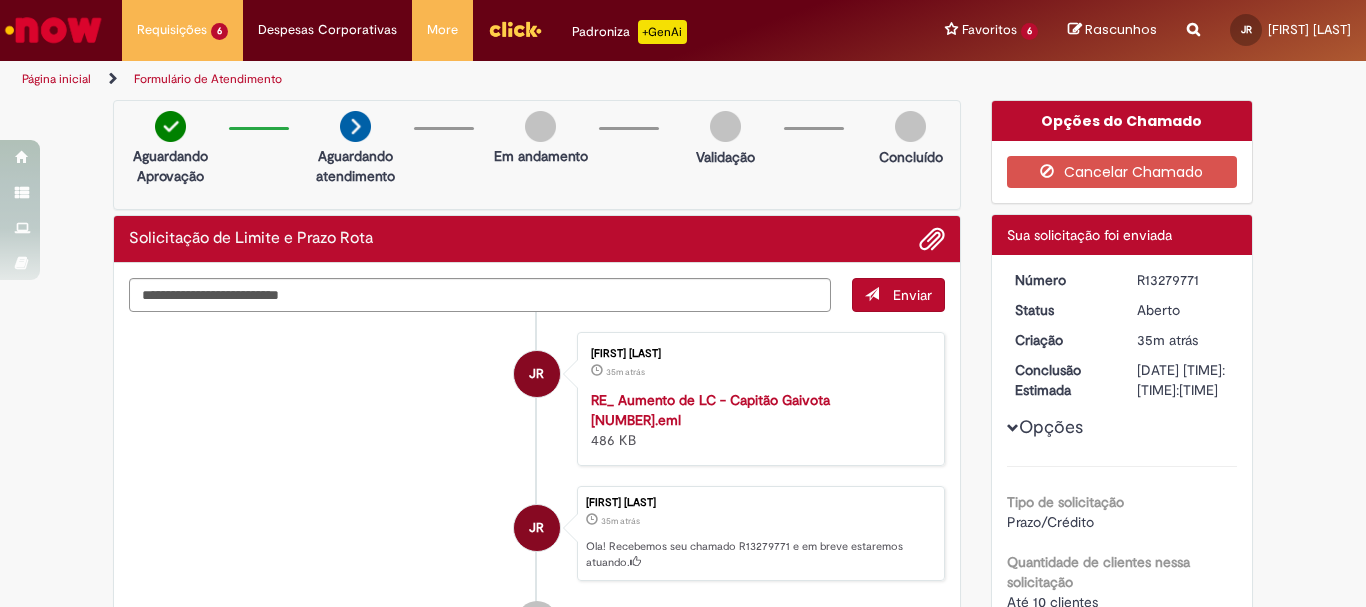 click on "[INITIALS]
[FIRST] [LAST]
[TIME] [TIME]
Ola! Recebemos seu chamado R13279771 e em breve estaremos atuando." at bounding box center [537, 534] 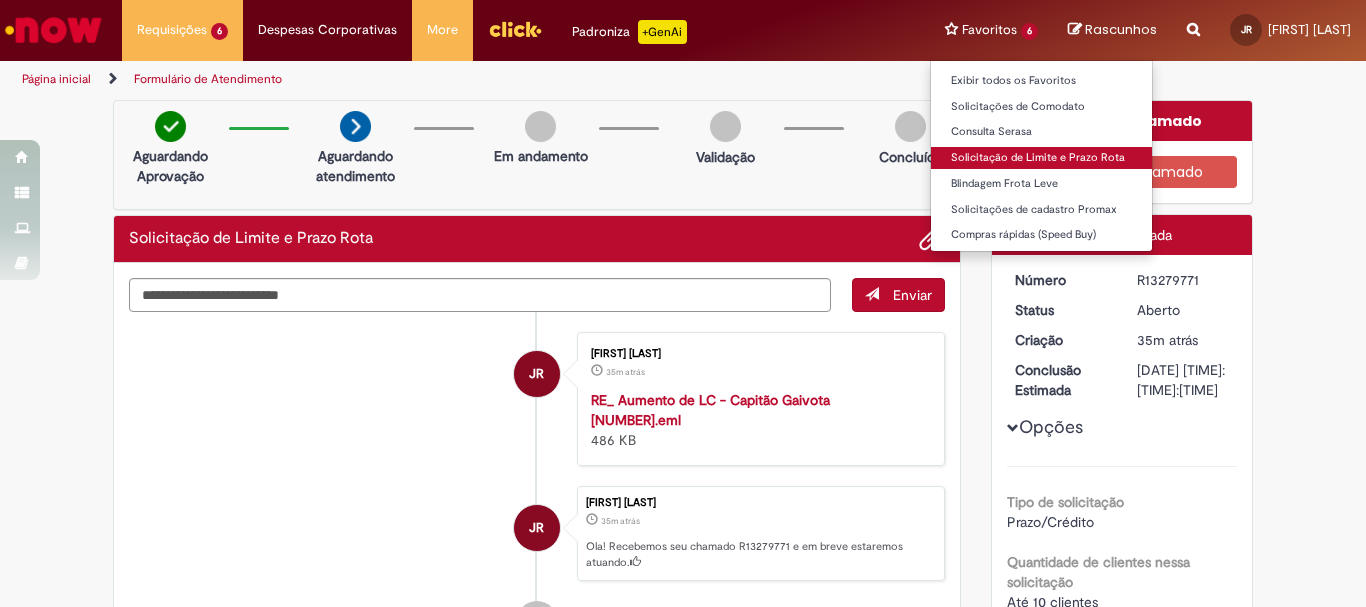 click on "Solicitação de Limite e Prazo Rota" at bounding box center [1041, 158] 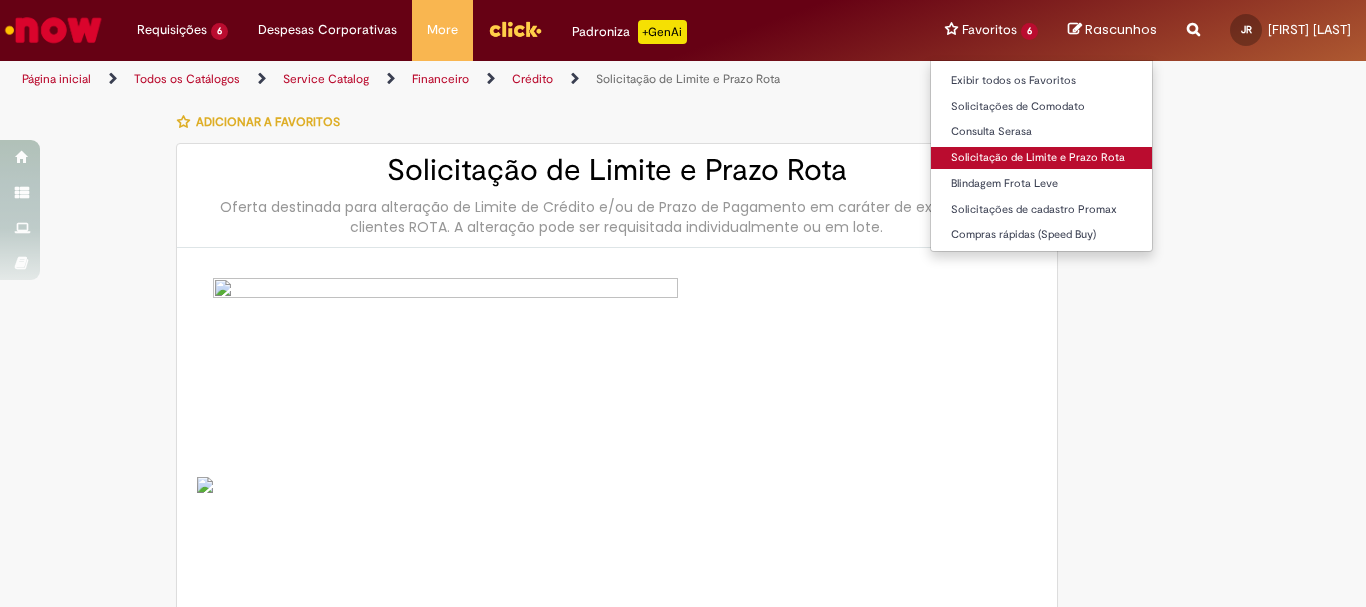 type on "********" 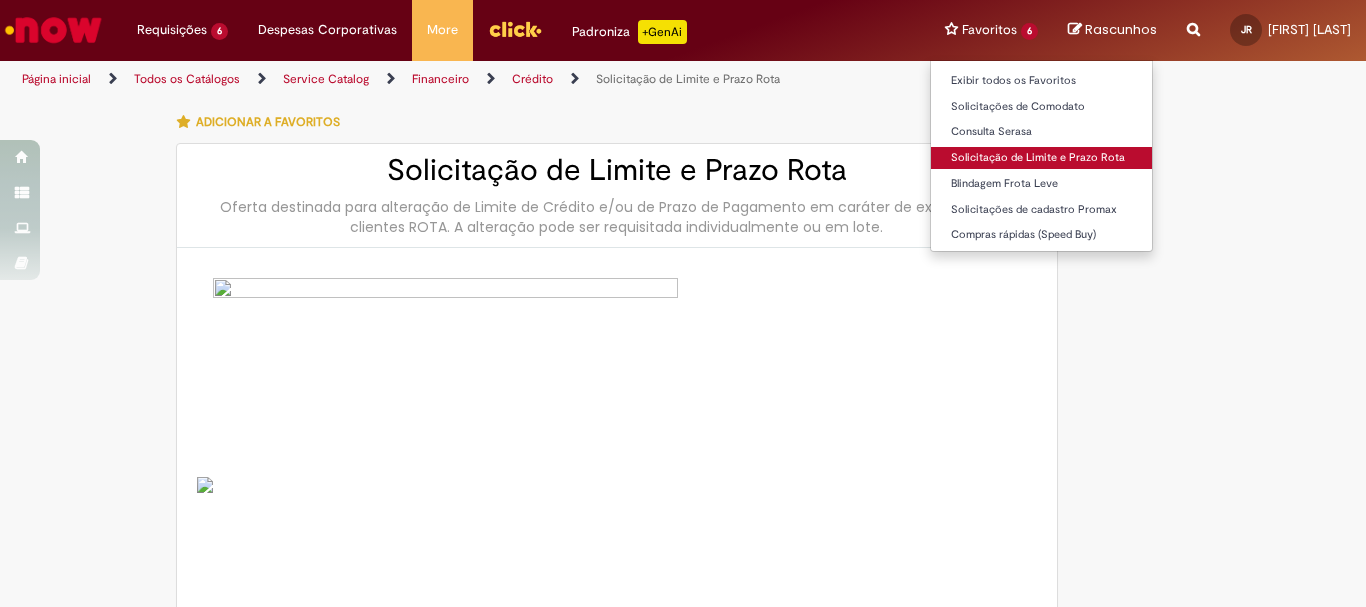 type on "**********" 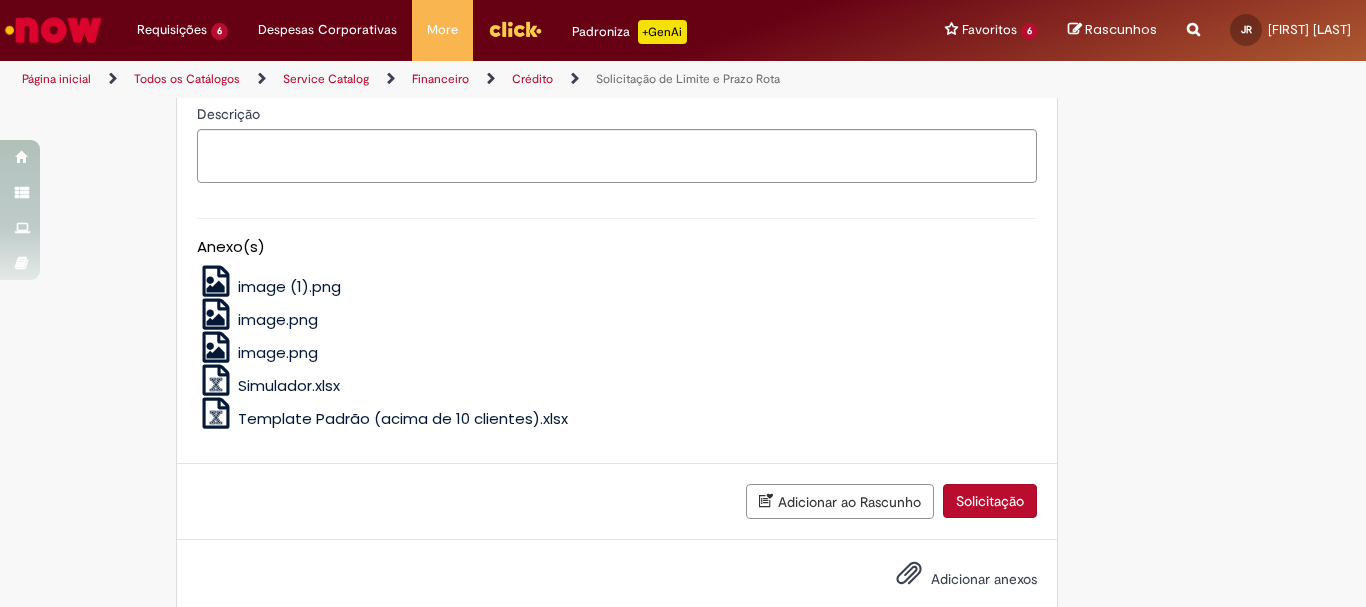 scroll, scrollTop: 900, scrollLeft: 0, axis: vertical 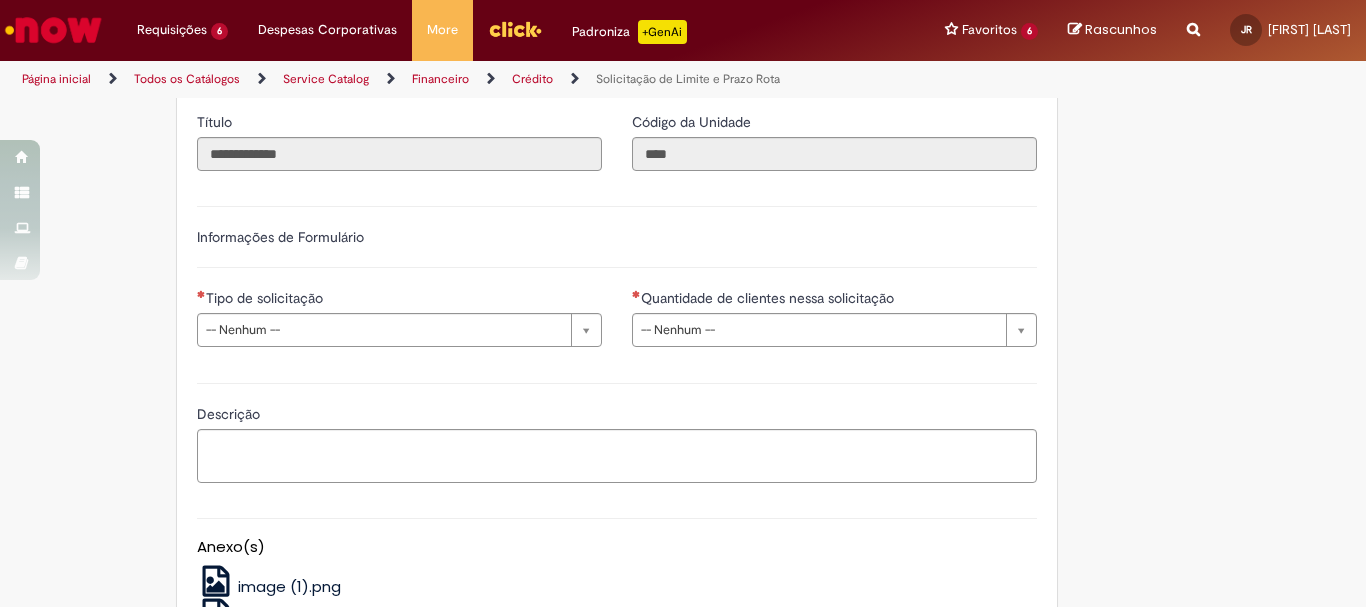 click on "**********" at bounding box center (399, 317) 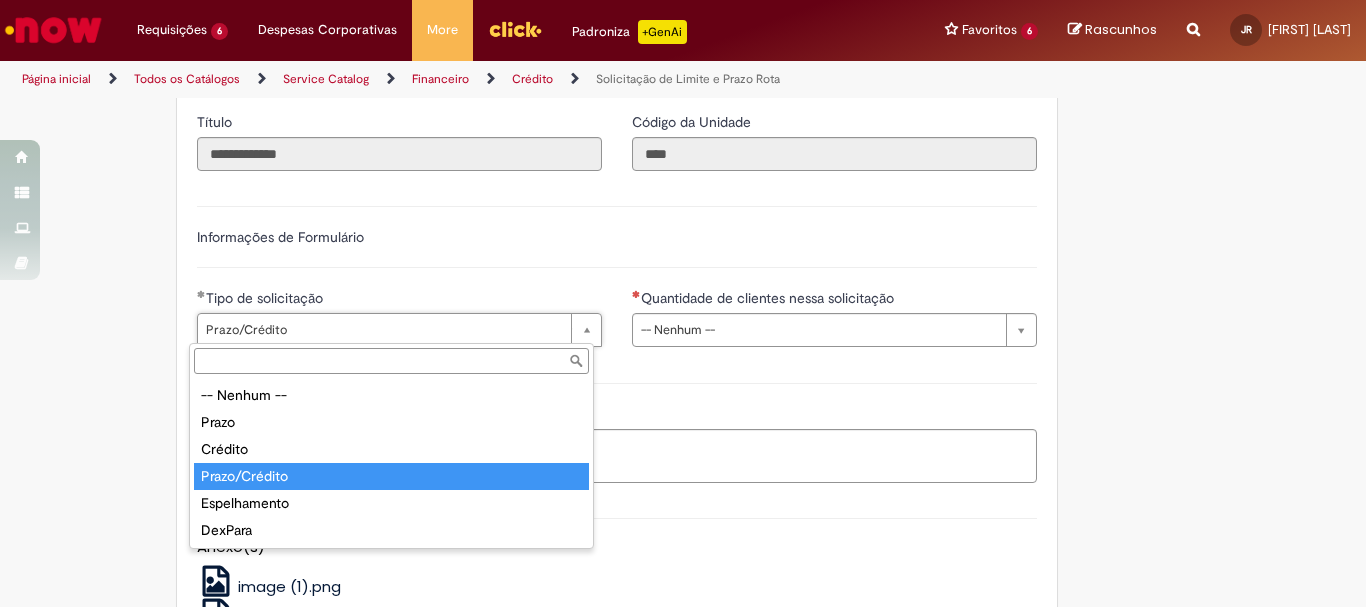 type on "**********" 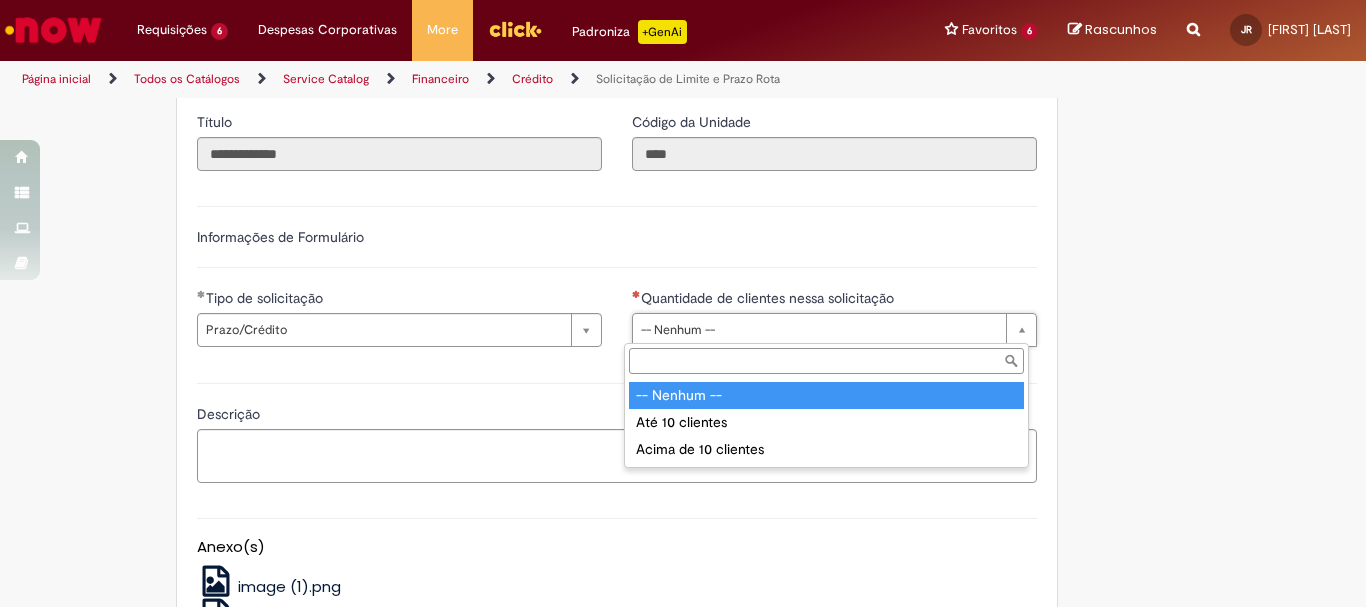 scroll, scrollTop: 0, scrollLeft: 0, axis: both 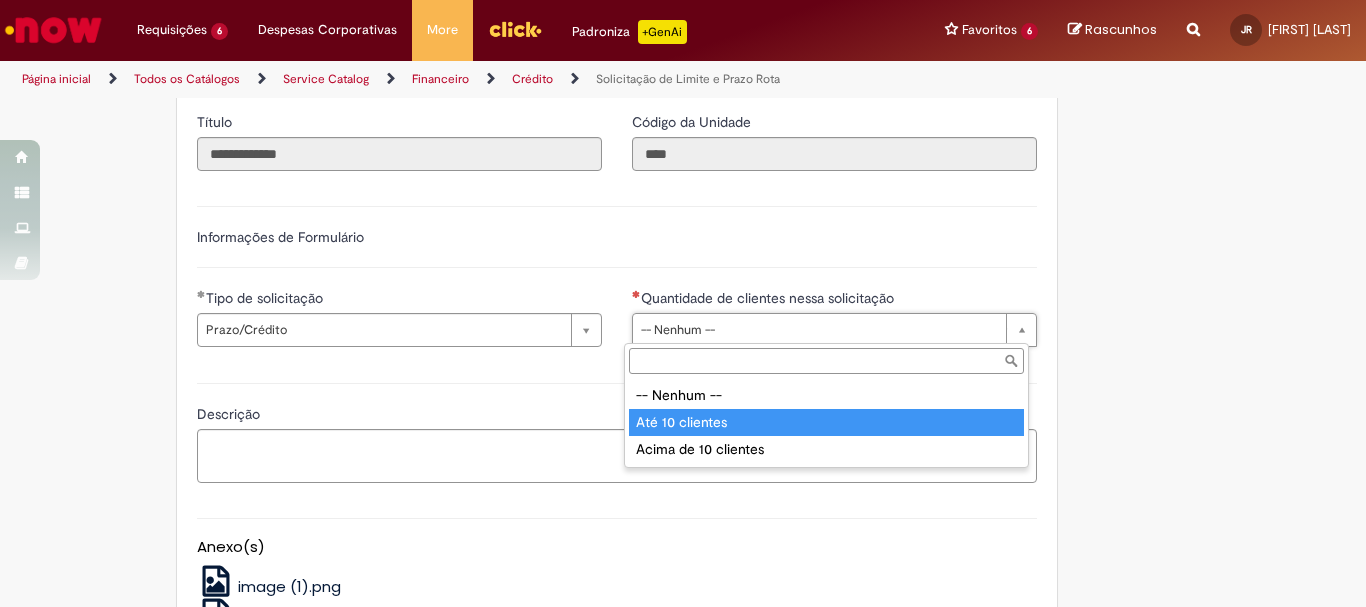 type on "**********" 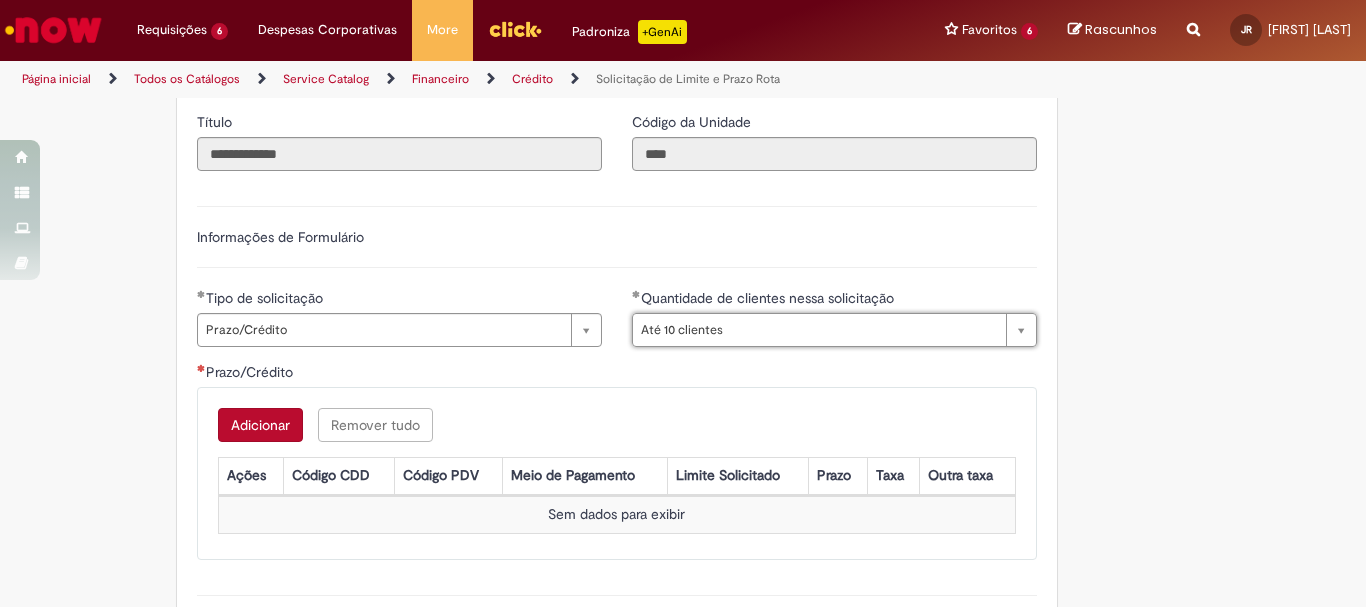 click on "Adicionar Remover tudo Prazo/Crédito Ações Código CDD Código PDV Meio de Pagamento Limite Solicitado Prazo Taxa Outra taxa Sem dados para exibir" at bounding box center (617, 473) 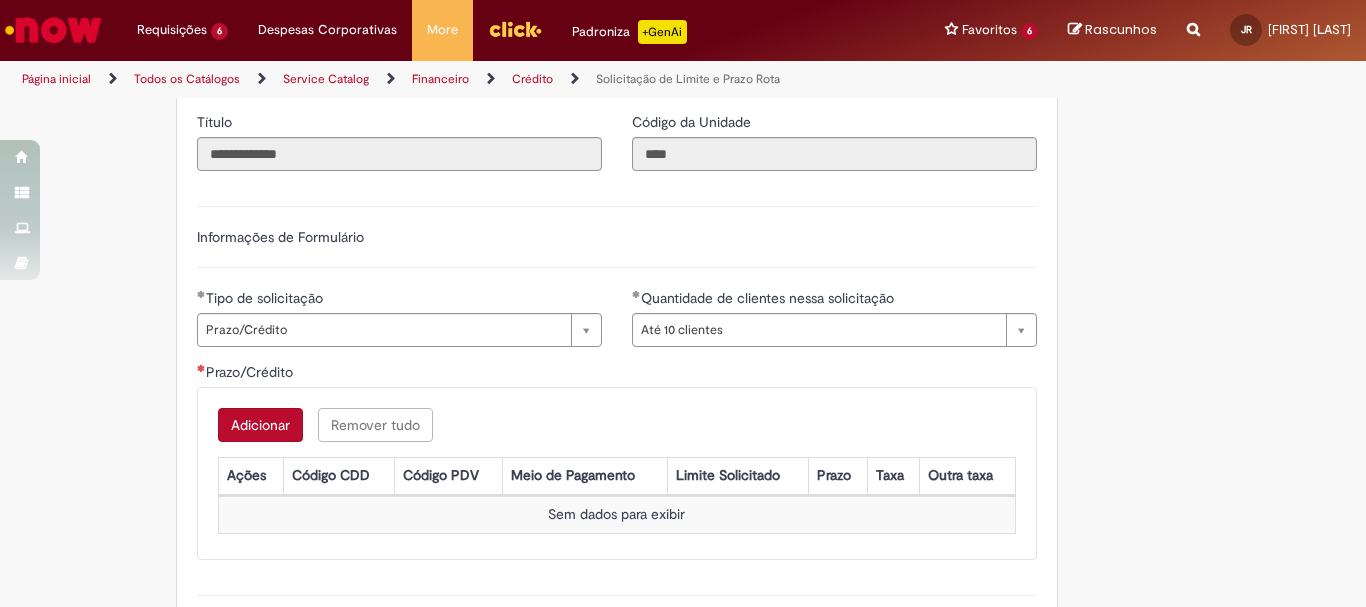 scroll, scrollTop: 1000, scrollLeft: 0, axis: vertical 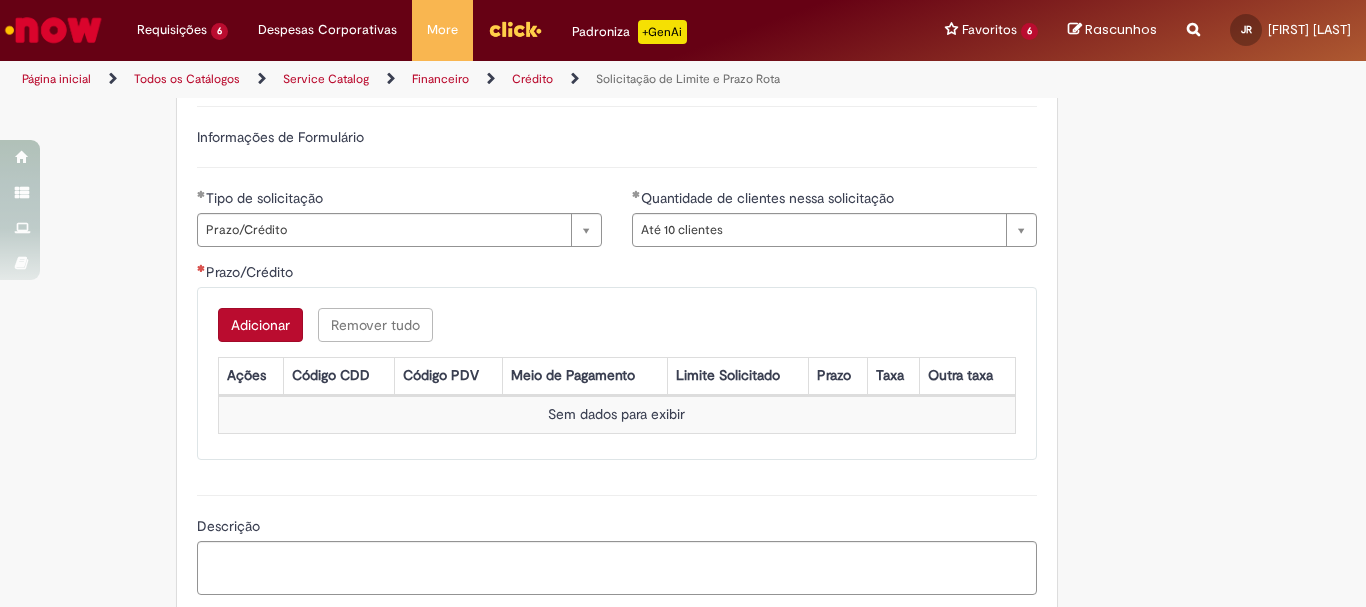 click on "Adicionar" at bounding box center [260, 325] 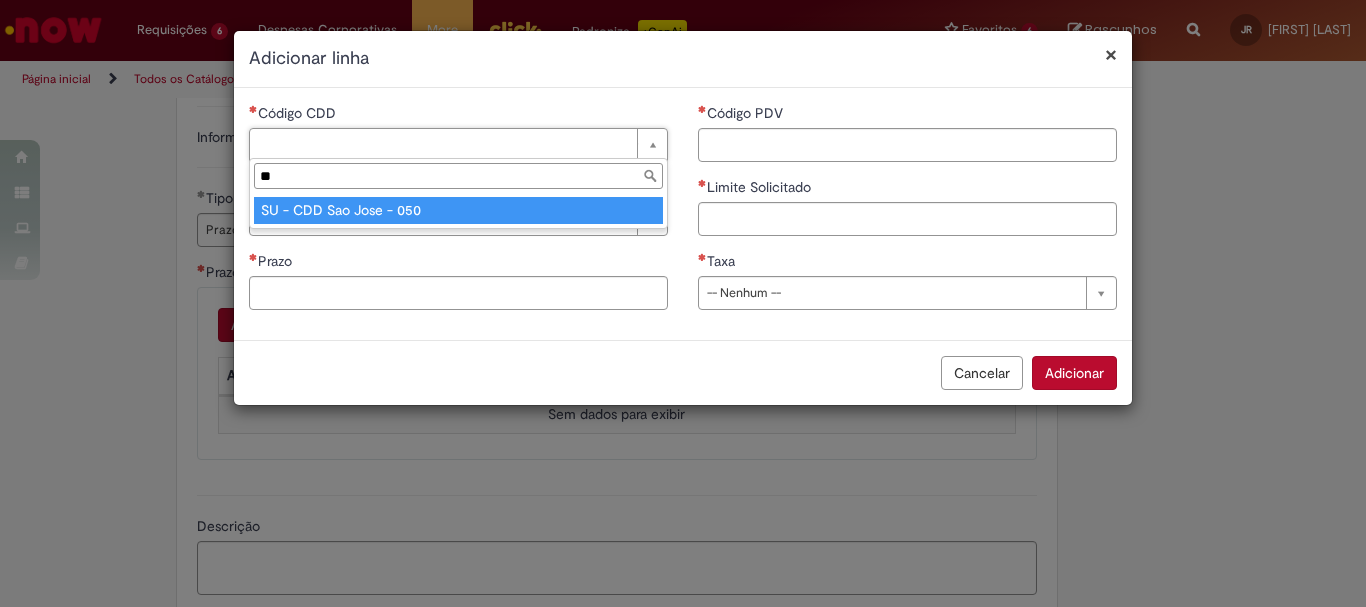 type on "**" 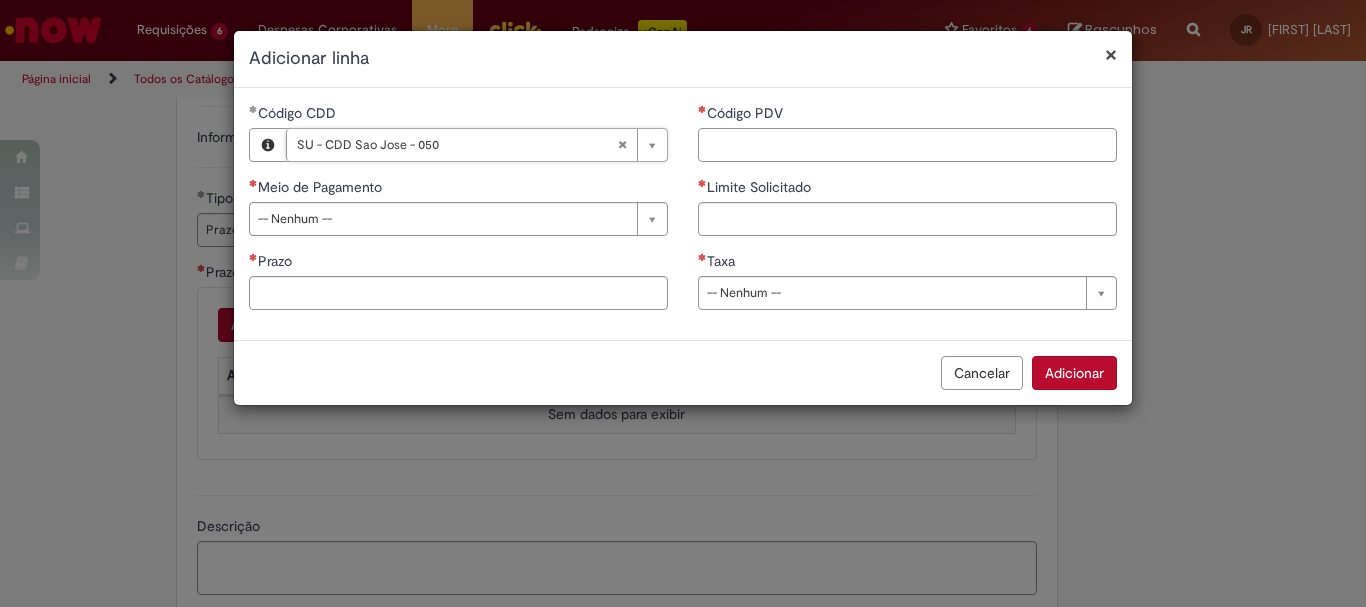 click on "Código PDV" at bounding box center (907, 145) 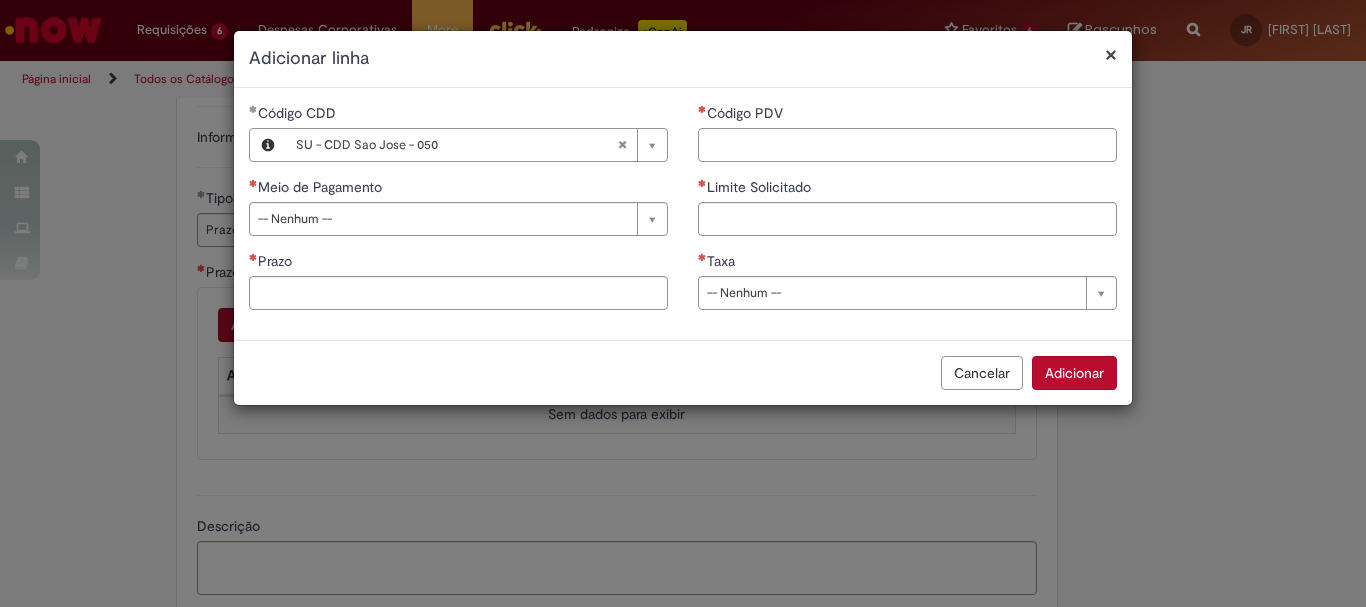 paste on "*****" 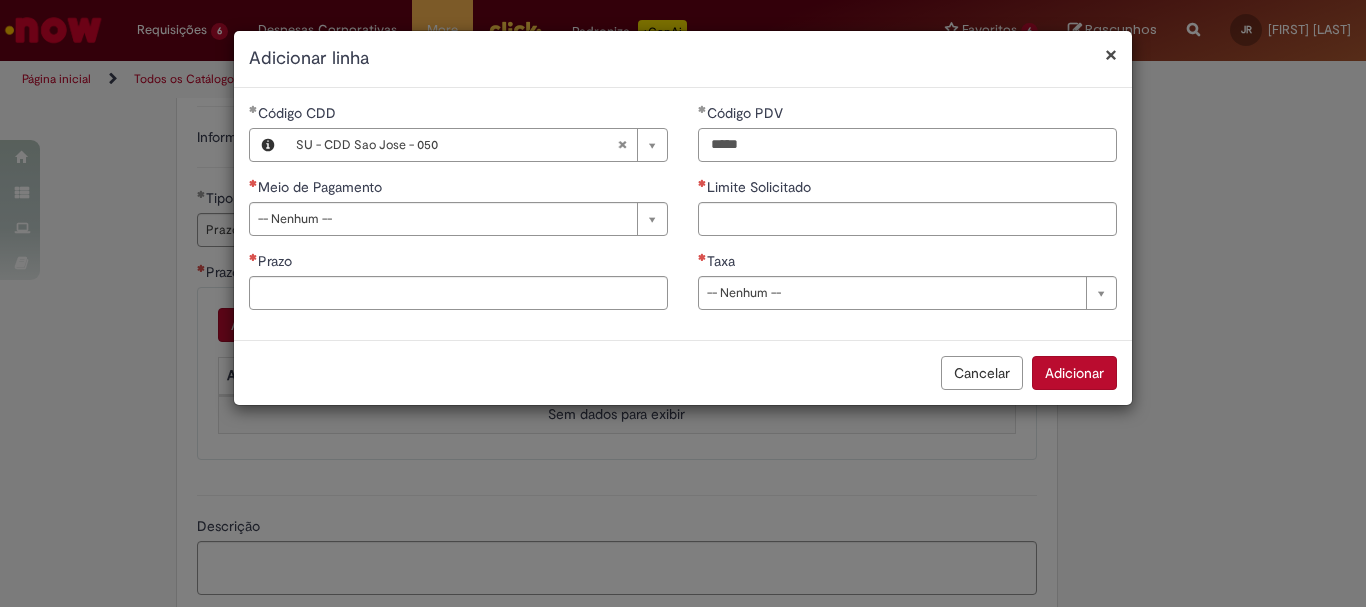 type on "*****" 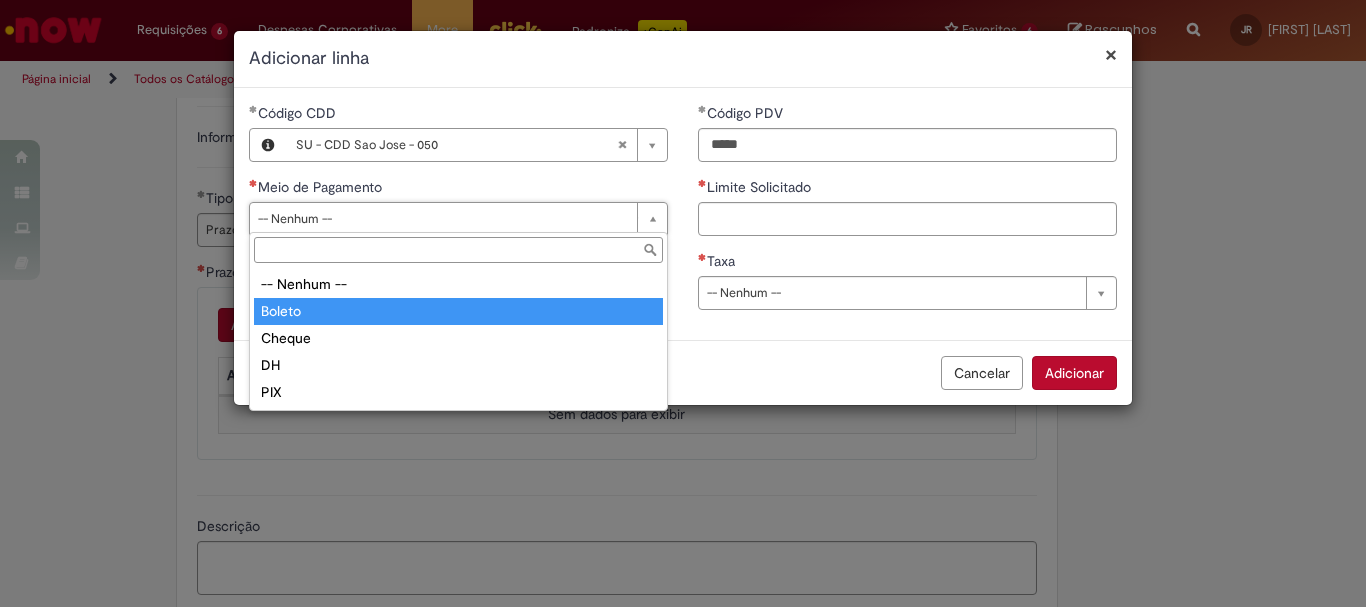 type on "******" 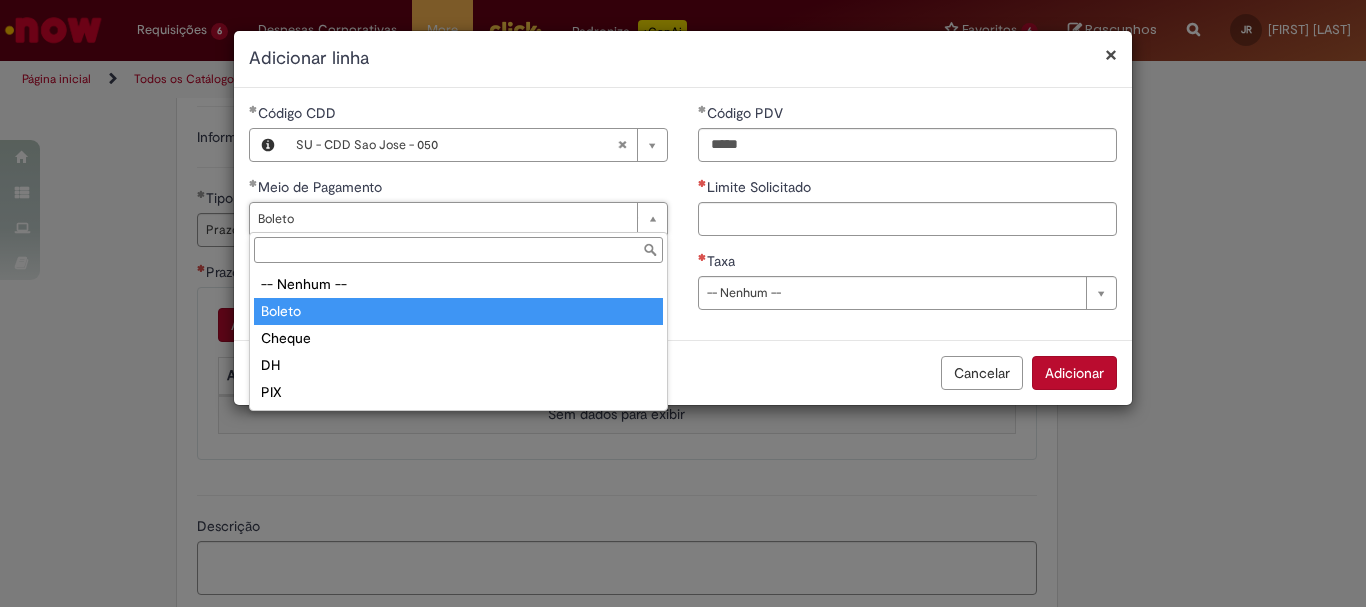 type on "******" 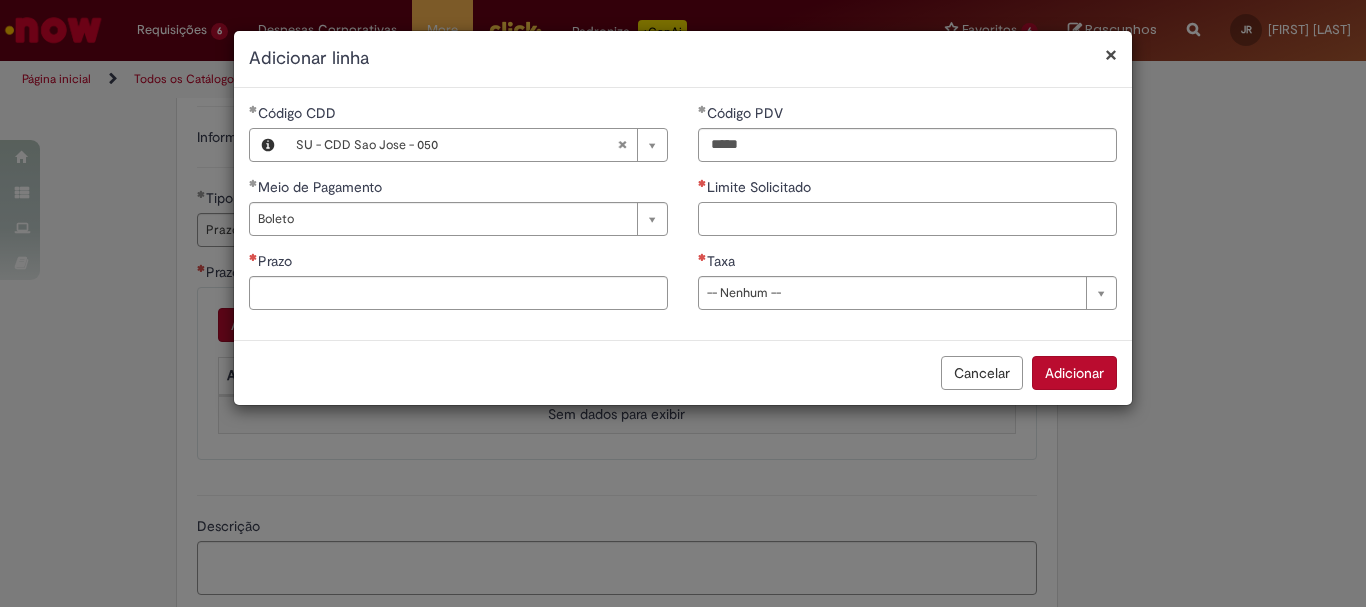 click on "Limite Solicitado" at bounding box center (907, 219) 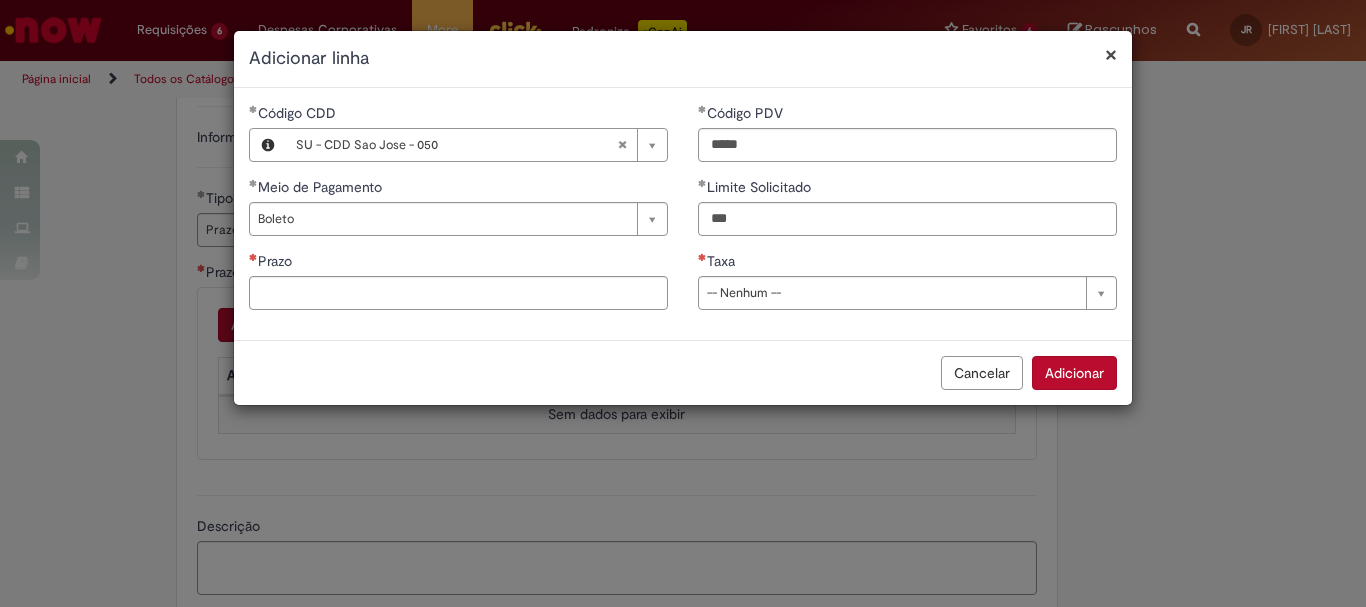 type on "******" 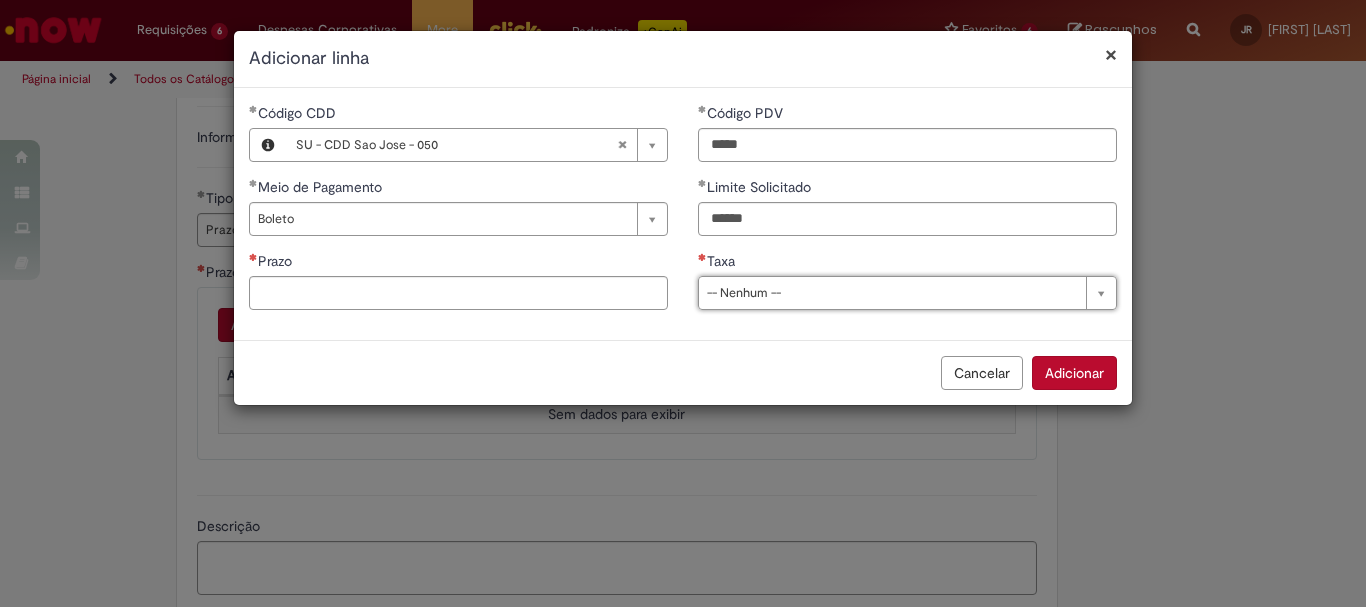 type 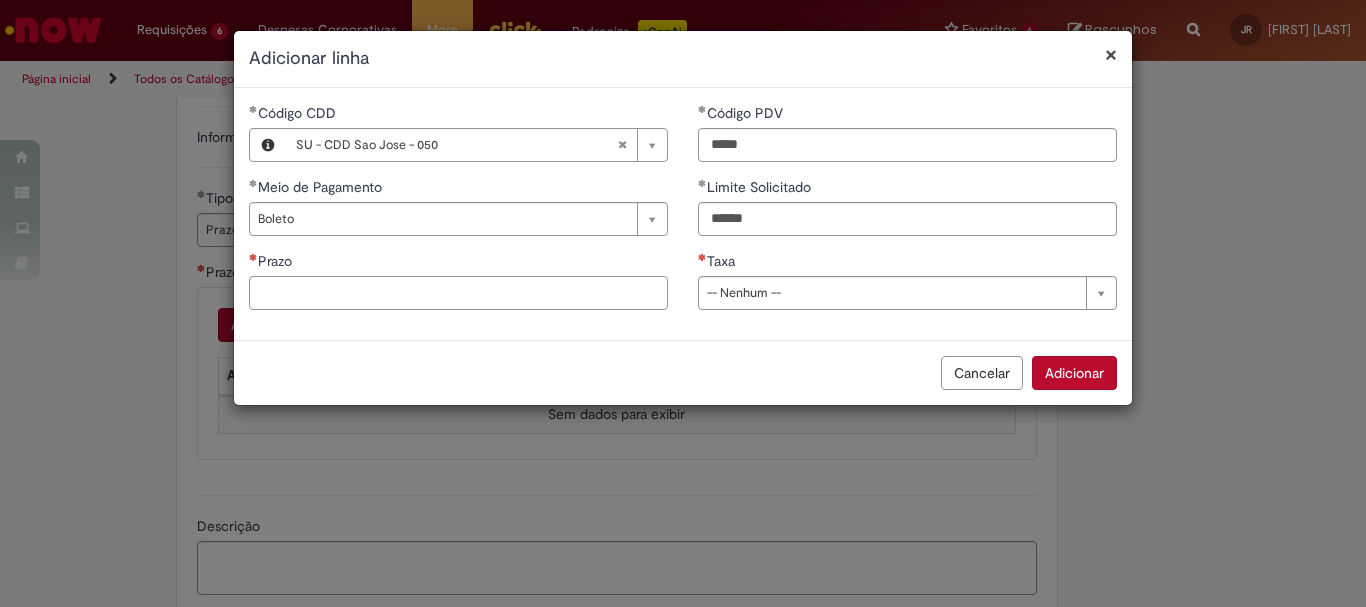 click on "Prazo" at bounding box center [458, 293] 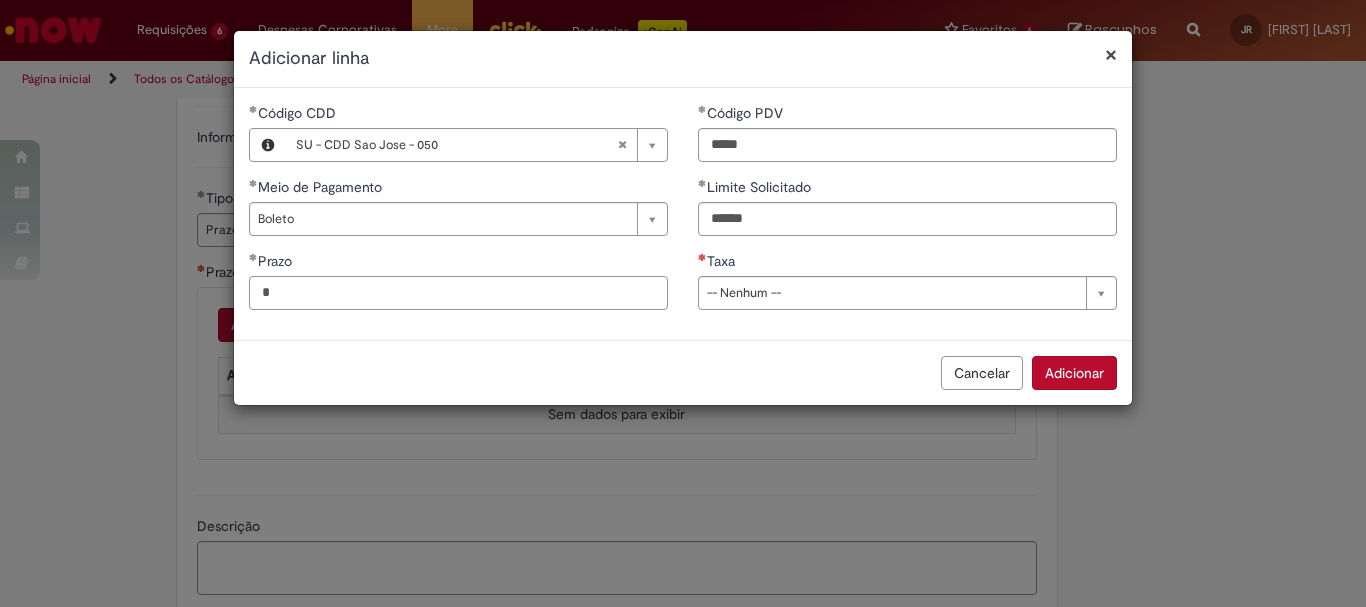 type on "*" 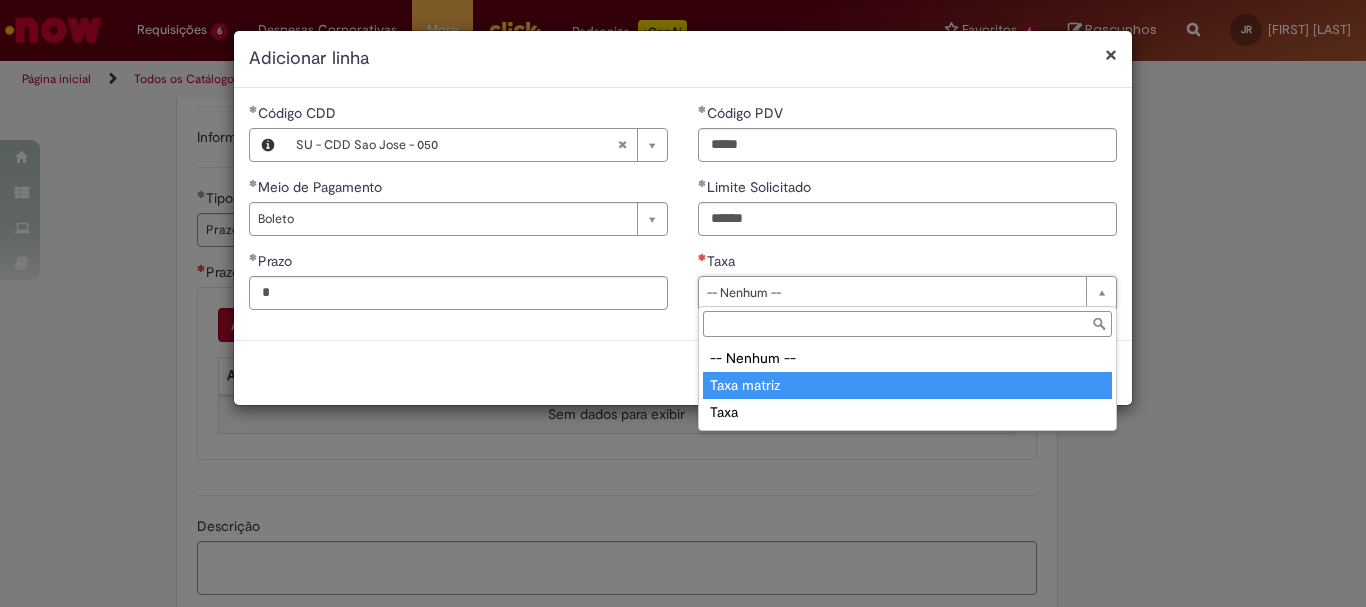 type on "**********" 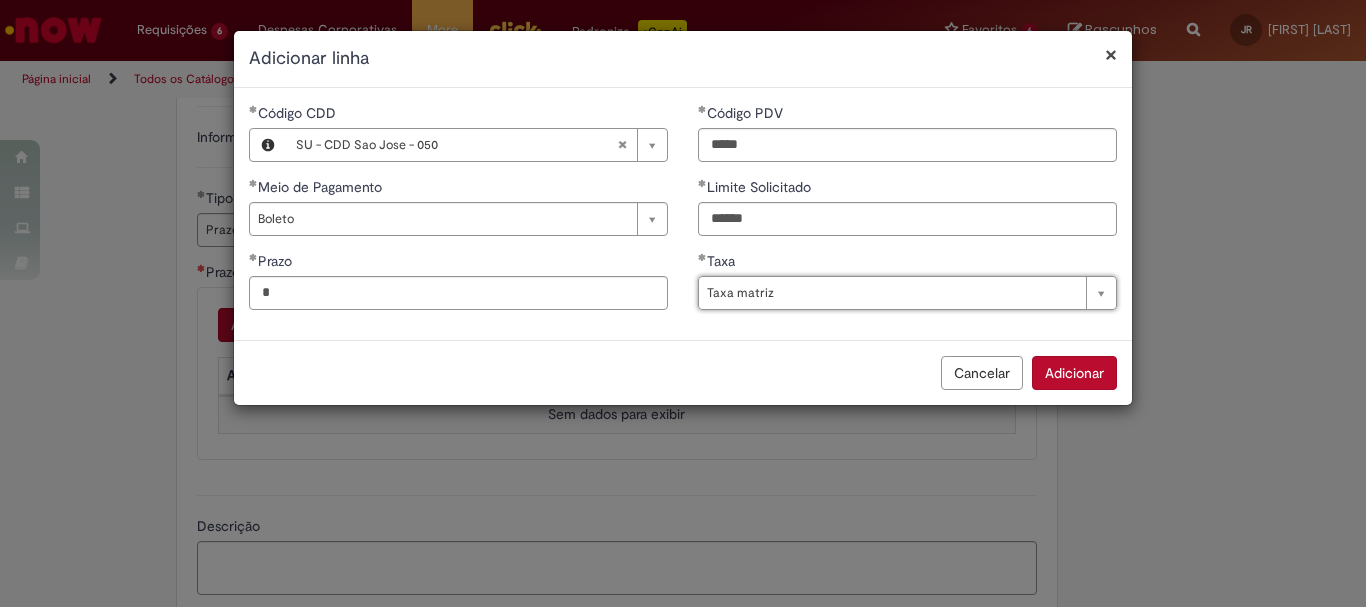click on "Adicionar" at bounding box center (1074, 373) 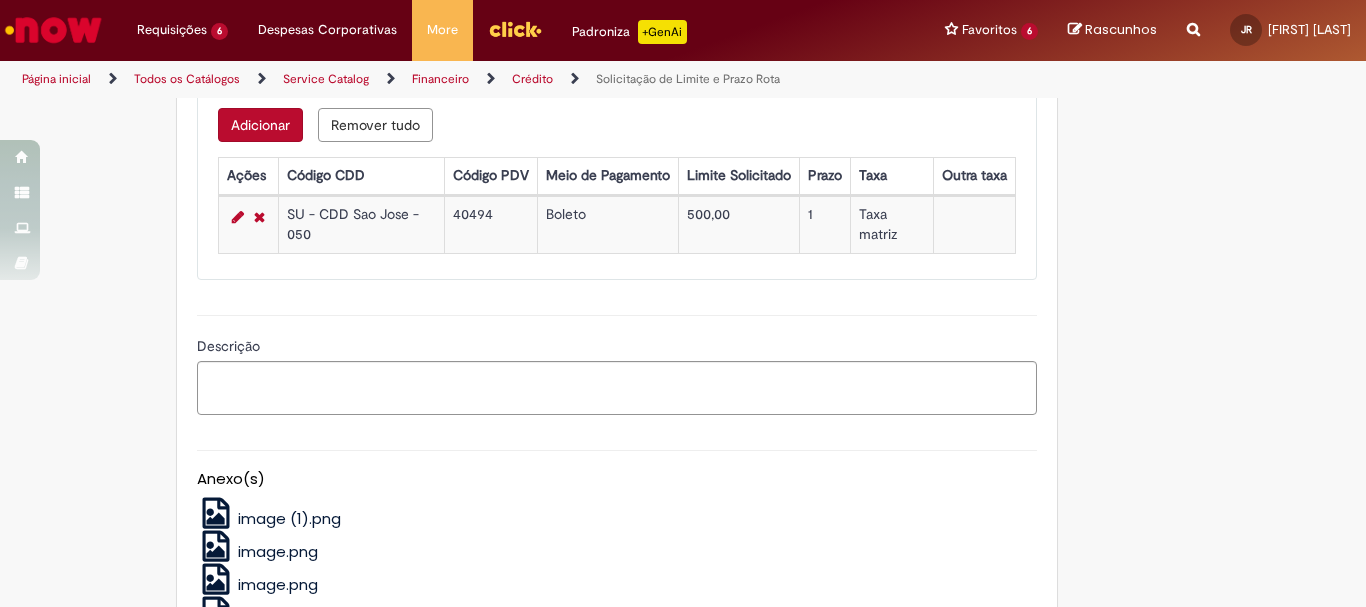 scroll, scrollTop: 1474, scrollLeft: 0, axis: vertical 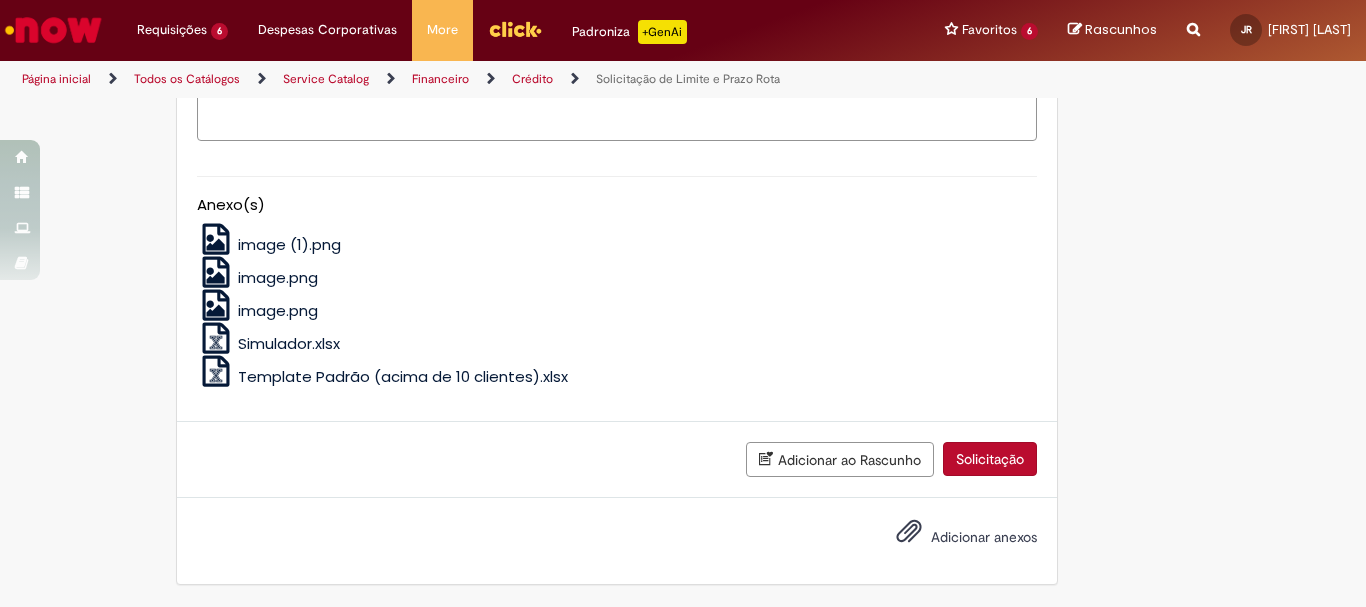 click on "Adicionar anexos" at bounding box center [952, 538] 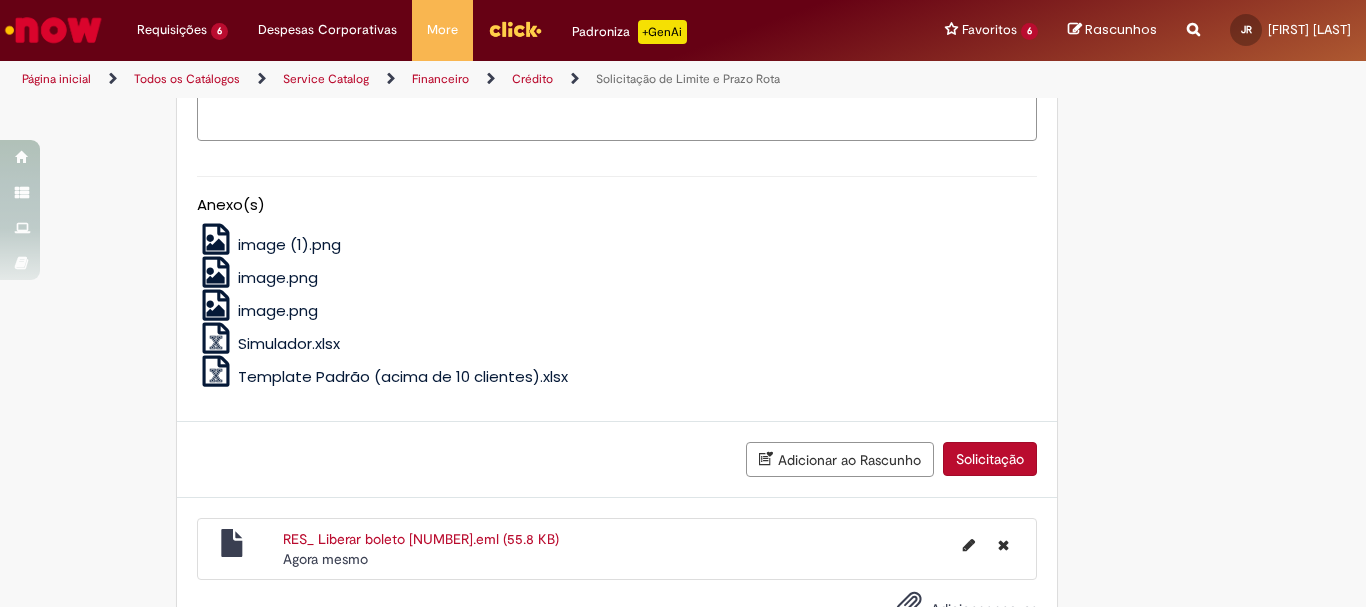 click on "Descrição" at bounding box center [617, 114] 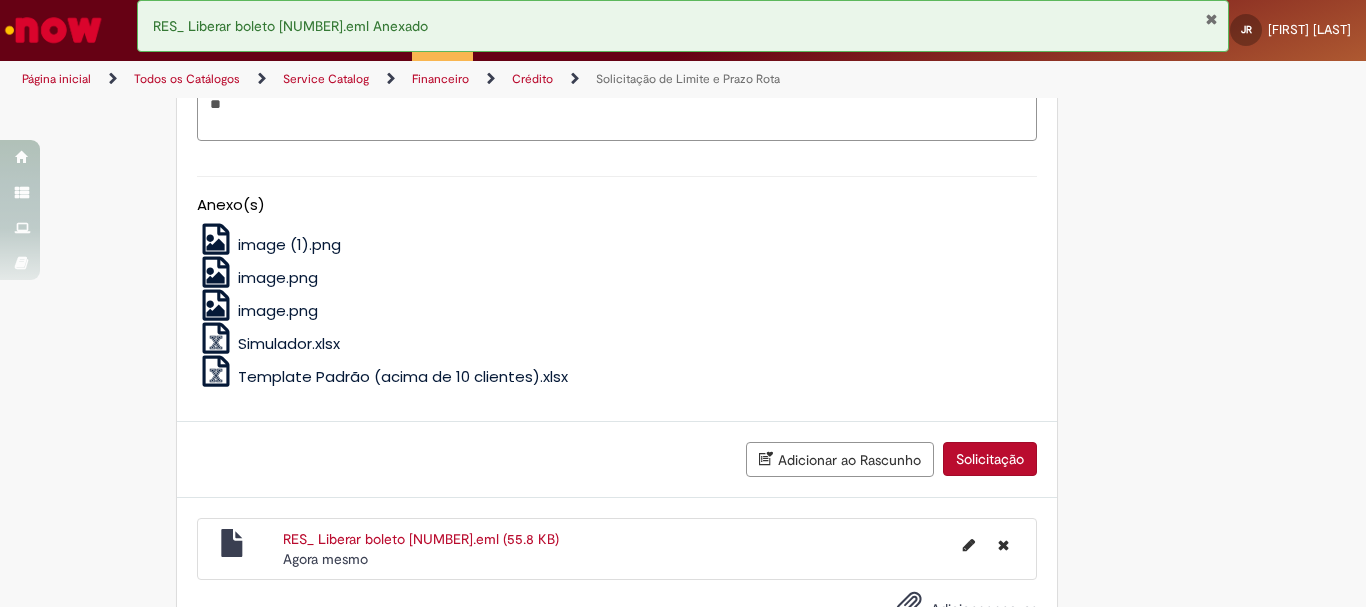 scroll, scrollTop: 1471, scrollLeft: 0, axis: vertical 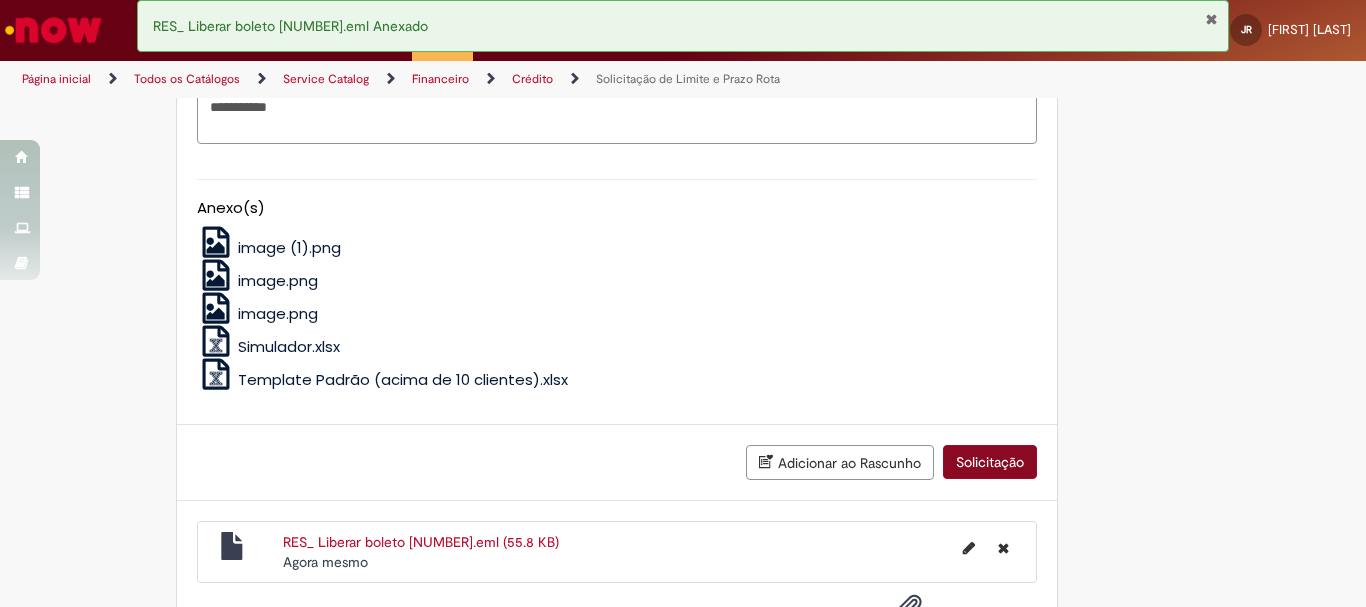 type on "**********" 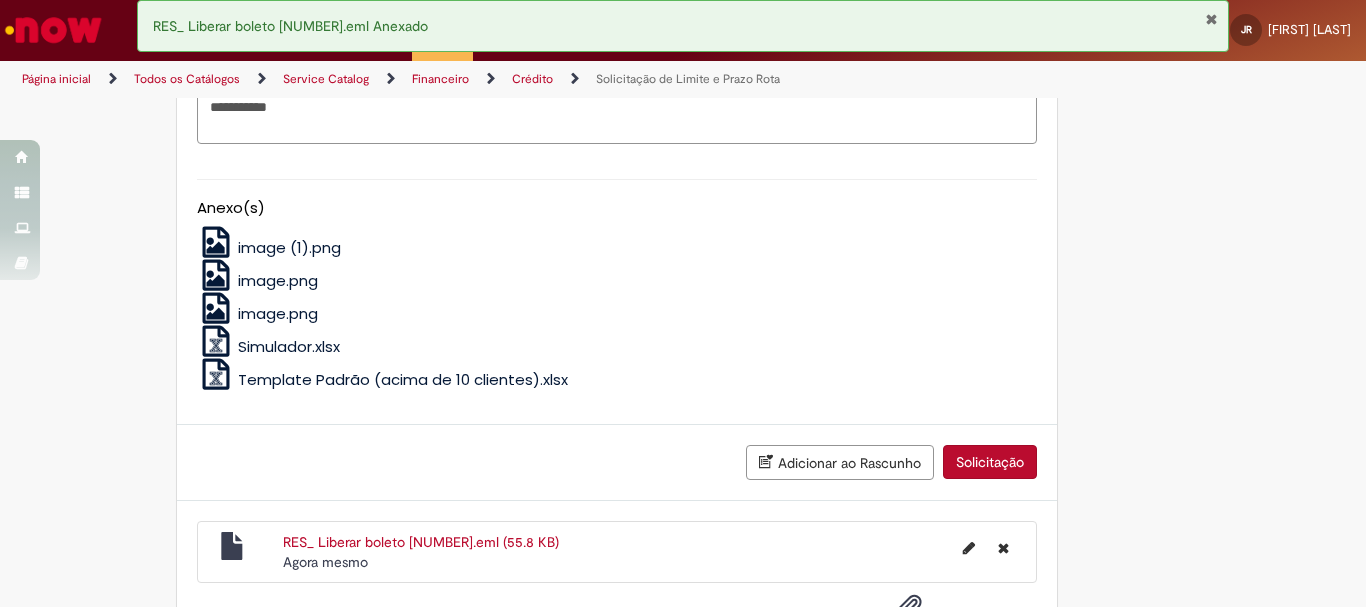 click on "Solicitação" at bounding box center (990, 462) 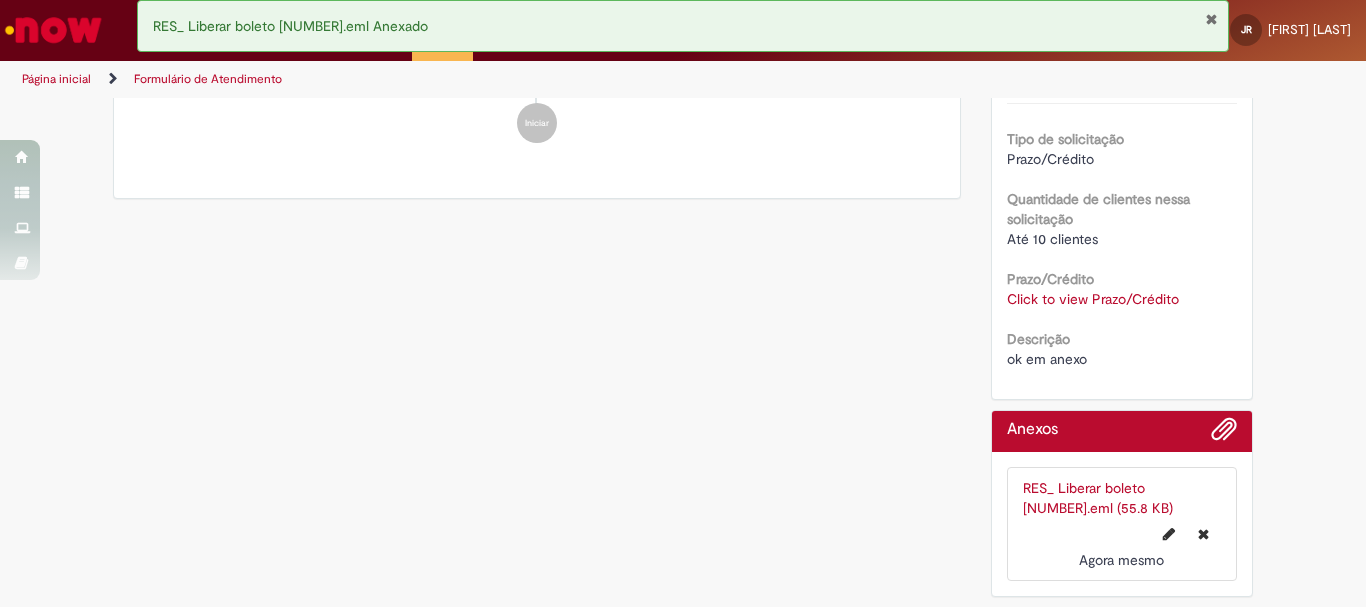 scroll, scrollTop: 0, scrollLeft: 0, axis: both 